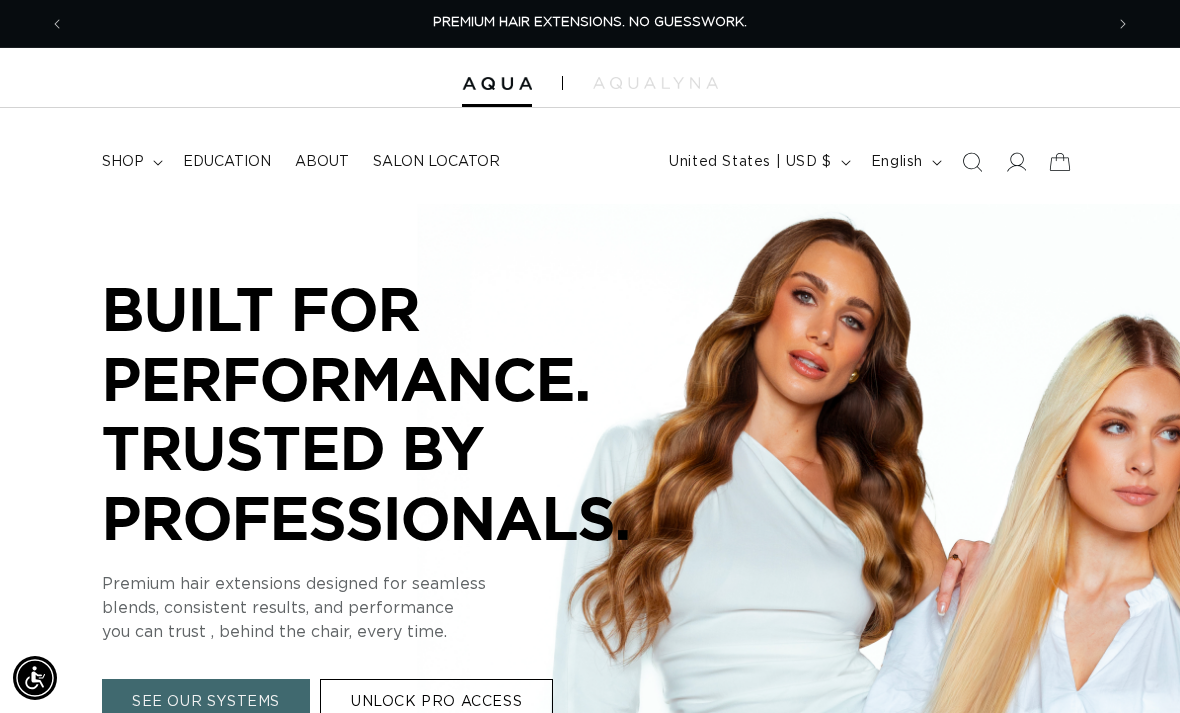 scroll, scrollTop: 107, scrollLeft: 0, axis: vertical 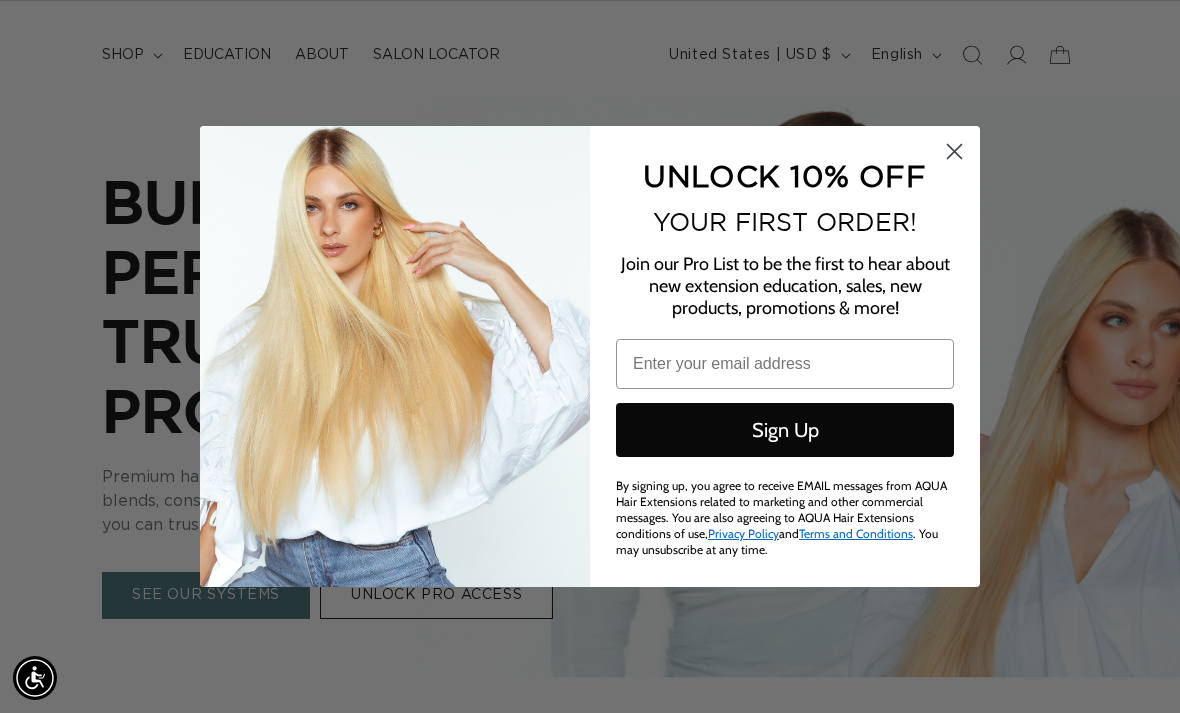 click 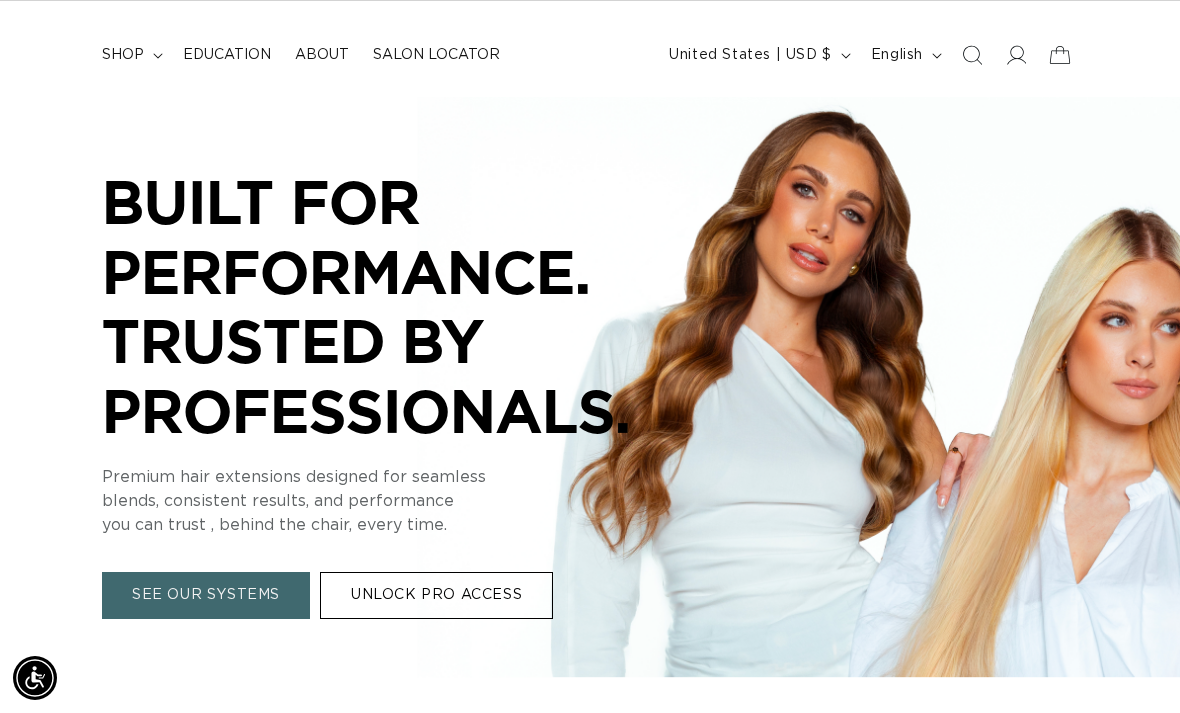 scroll, scrollTop: 0, scrollLeft: 2076, axis: horizontal 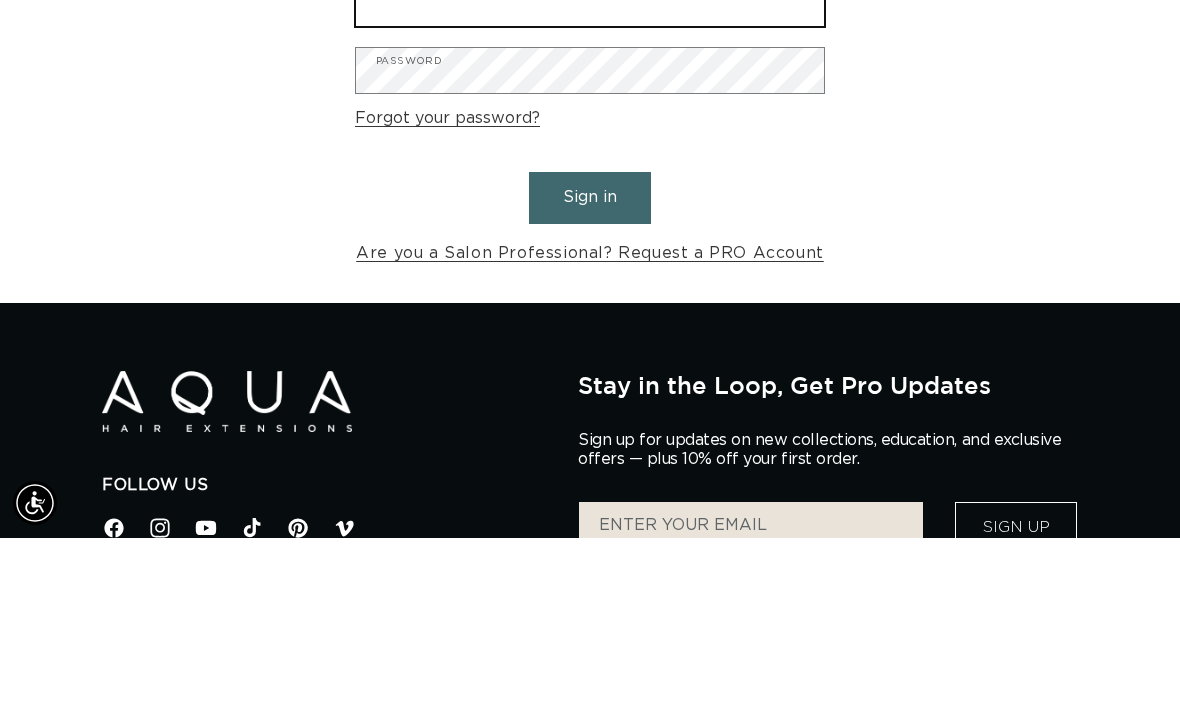 type on "[EMAIL]" 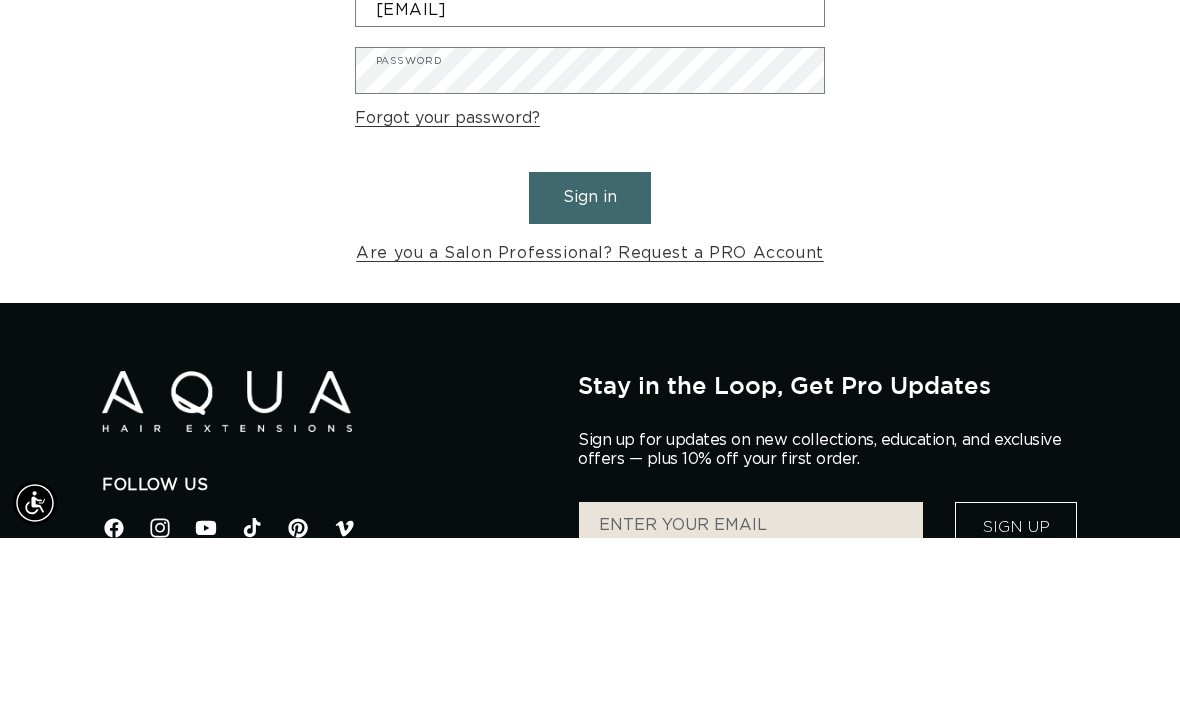 click on "Sign in" at bounding box center (590, 372) 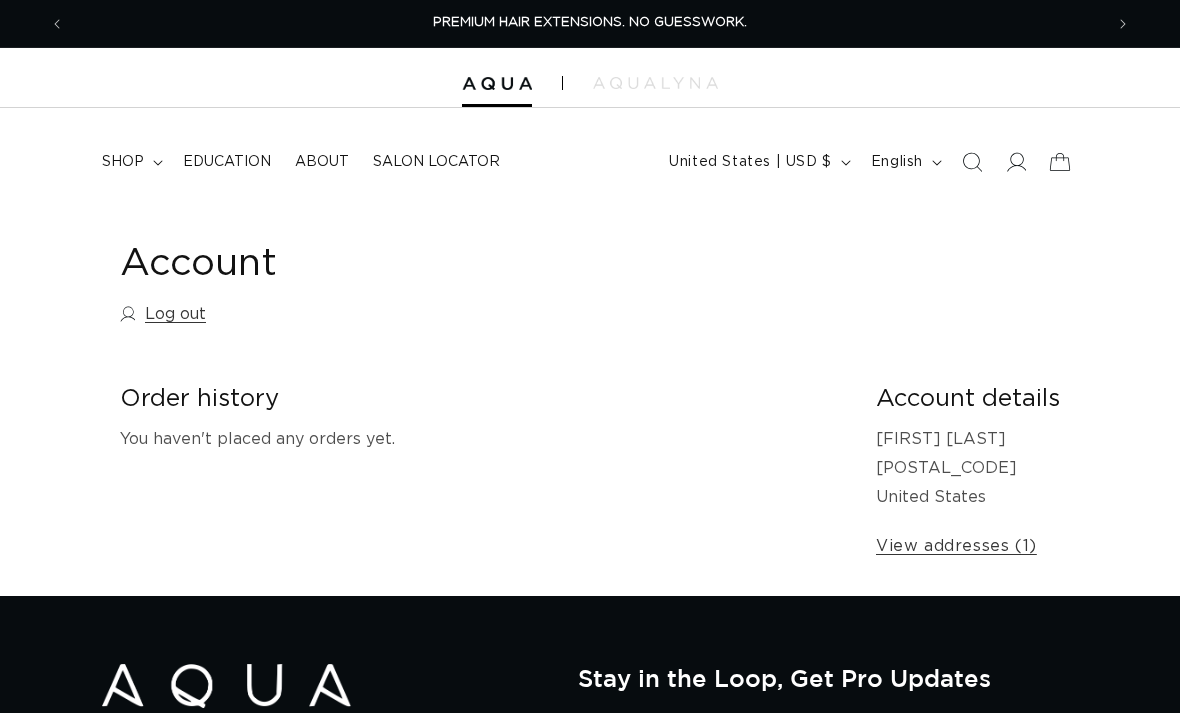 scroll, scrollTop: 0, scrollLeft: 0, axis: both 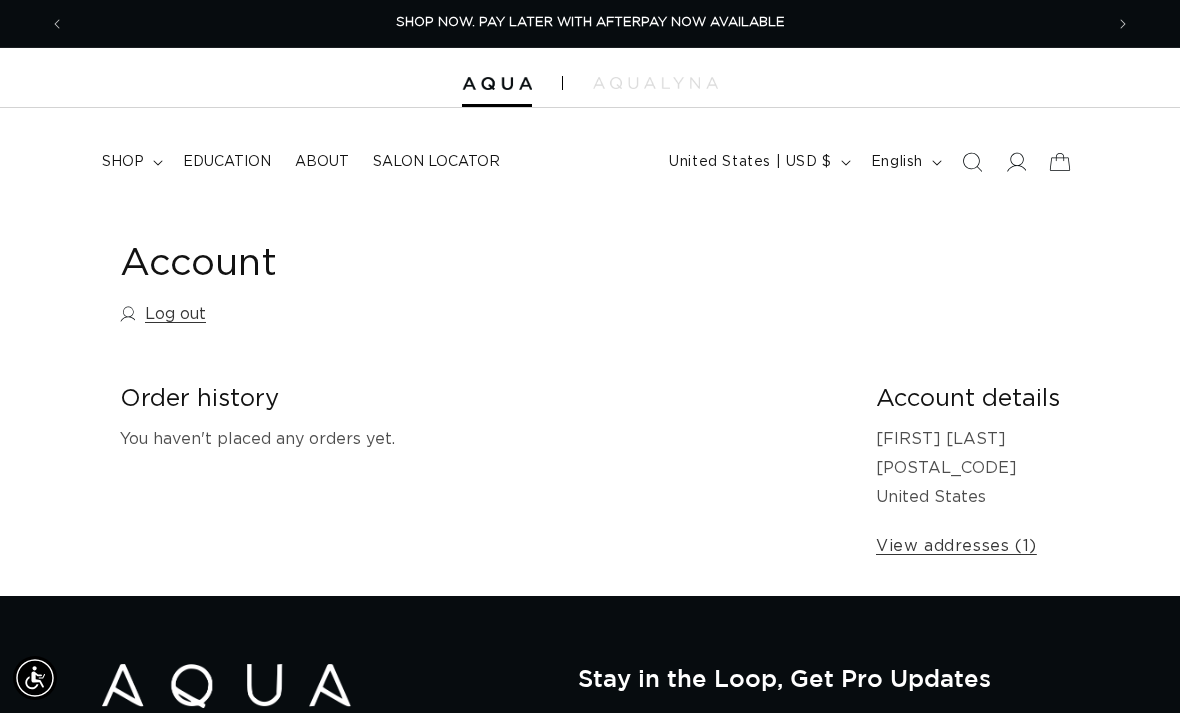 click on "shop" at bounding box center (123, 162) 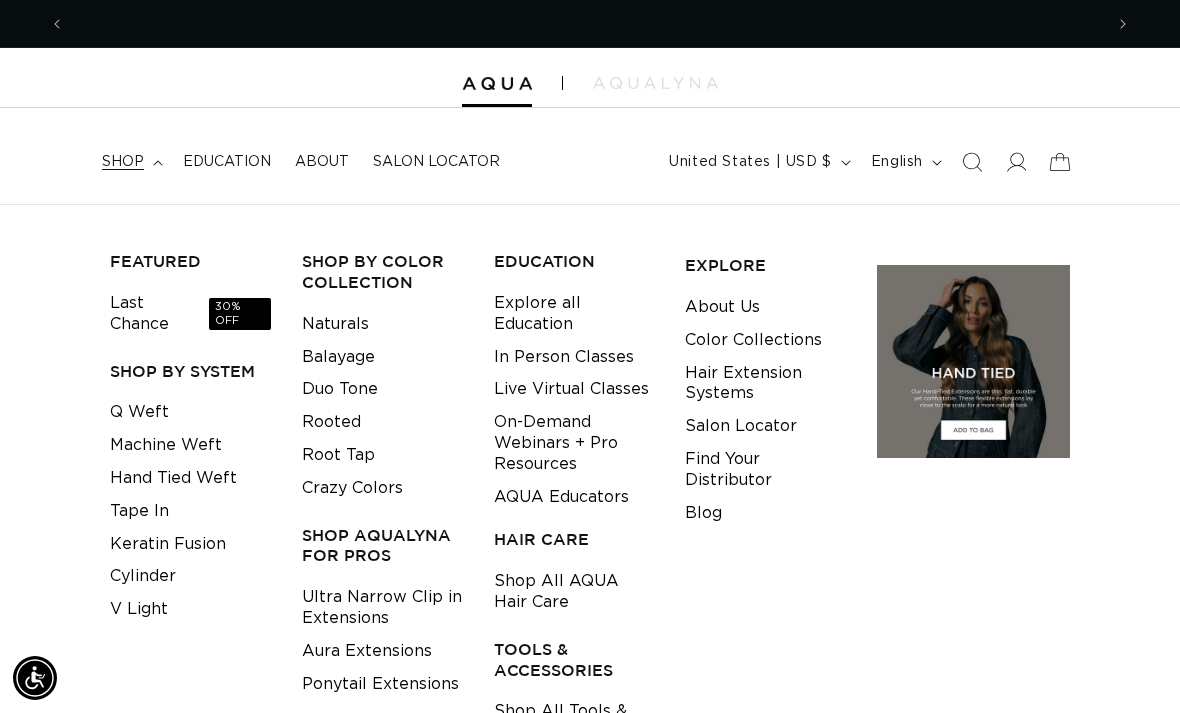 scroll, scrollTop: 0, scrollLeft: 2076, axis: horizontal 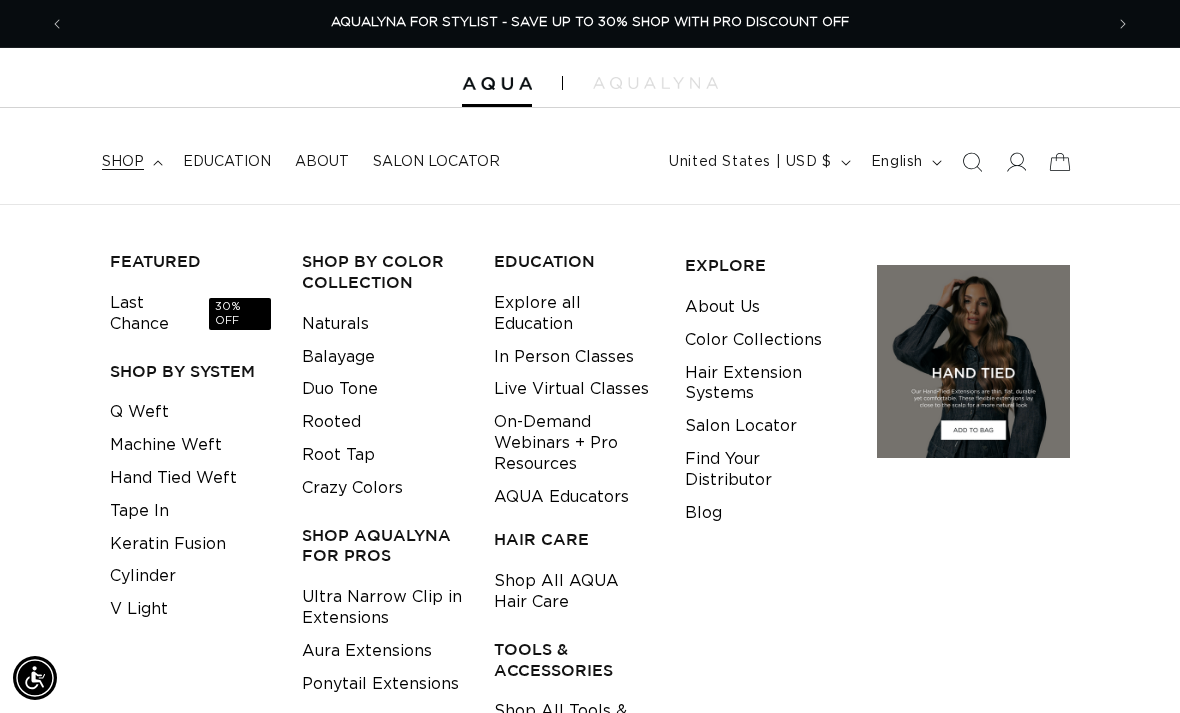 click on "Q Weft" at bounding box center [139, 412] 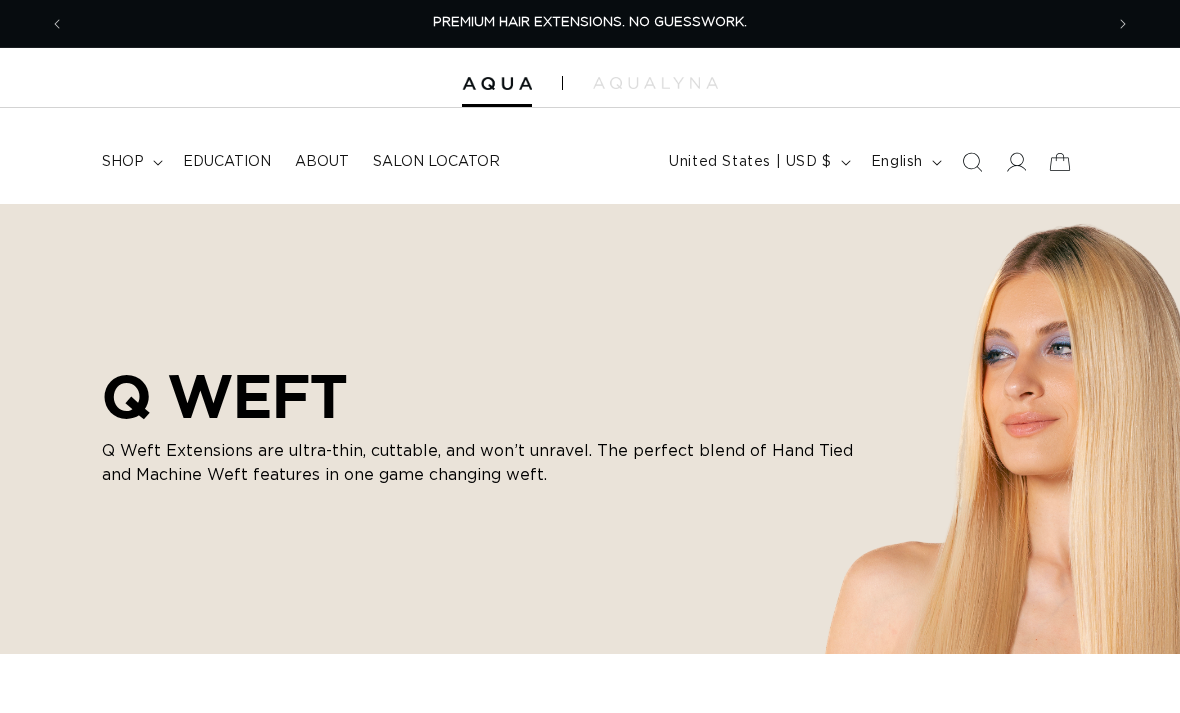 scroll, scrollTop: 0, scrollLeft: 0, axis: both 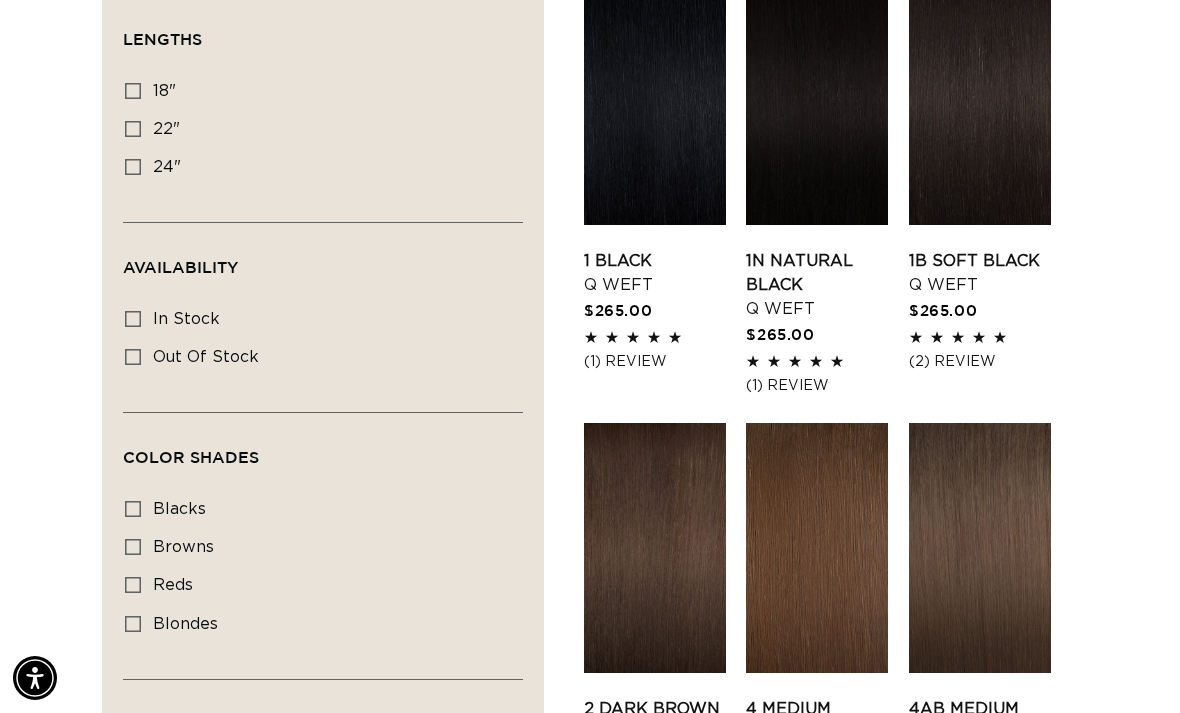 click on "18"
18" (5 products)" at bounding box center (317, 92) 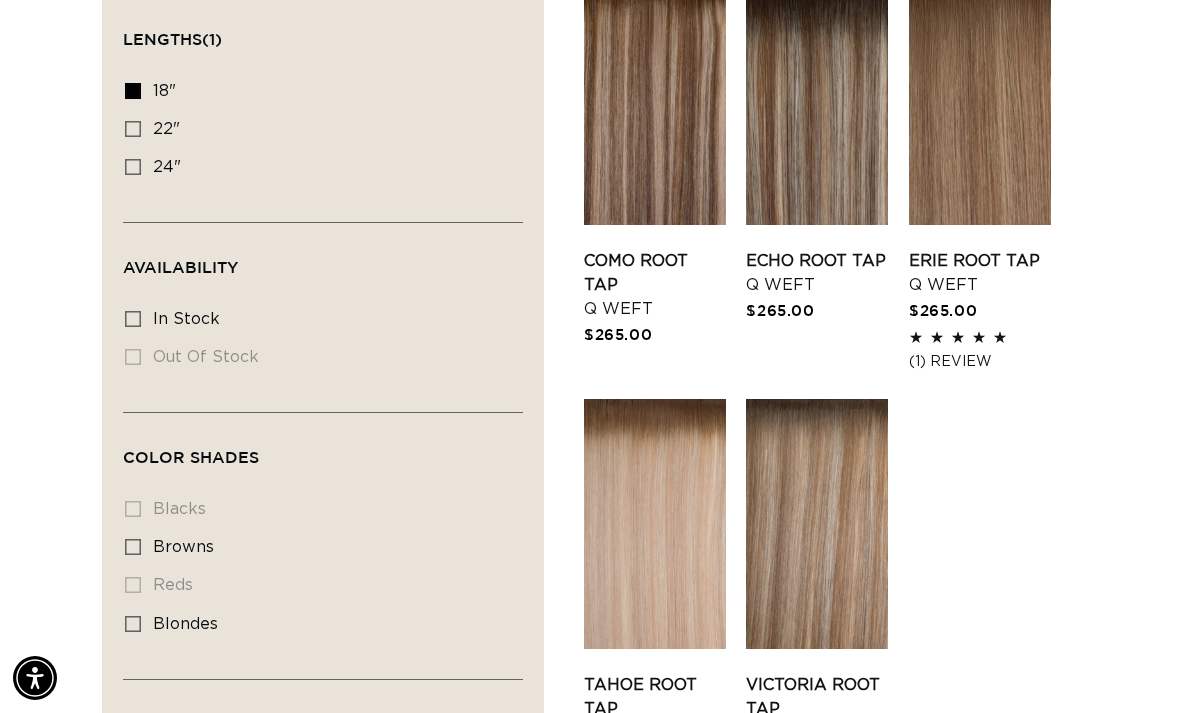 scroll, scrollTop: 734, scrollLeft: 0, axis: vertical 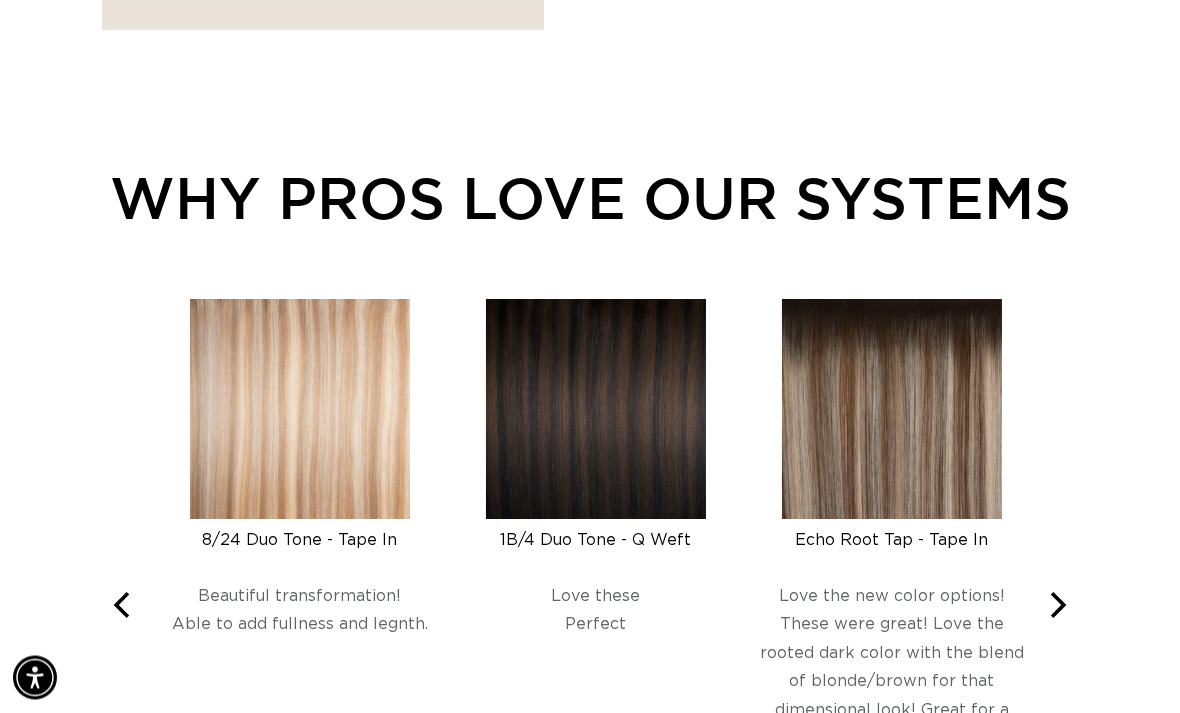 type 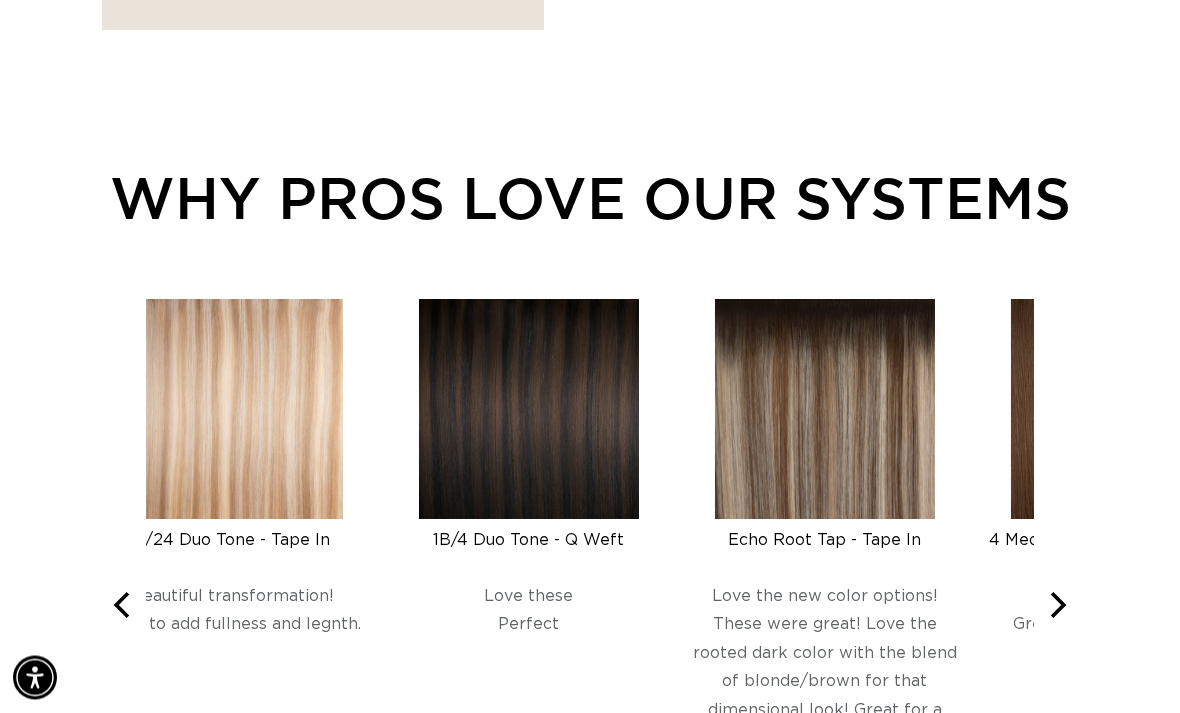 scroll, scrollTop: 1403, scrollLeft: 0, axis: vertical 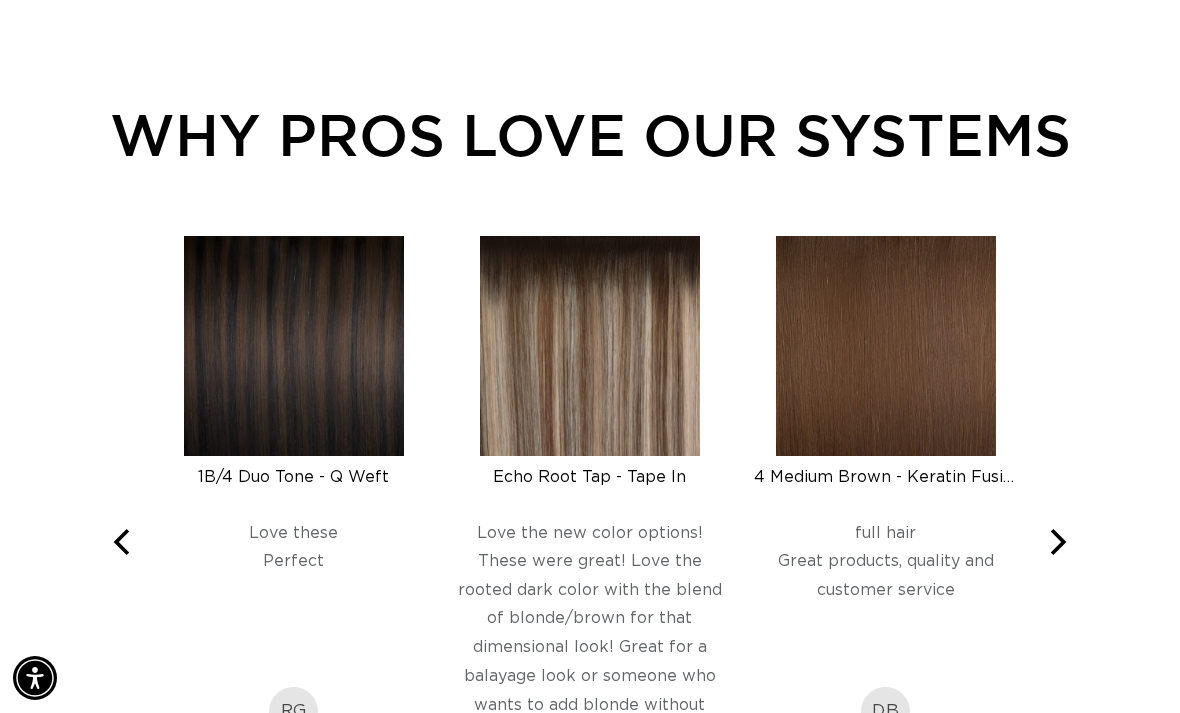 click at bounding box center [1056, 542] 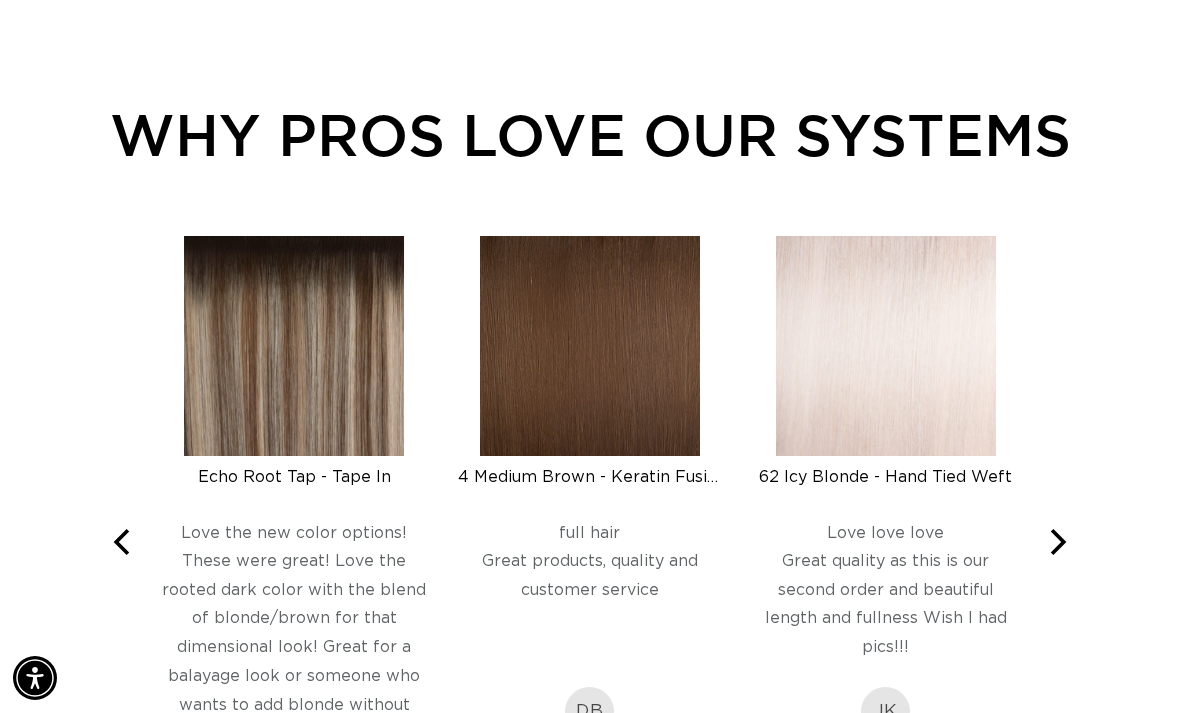click 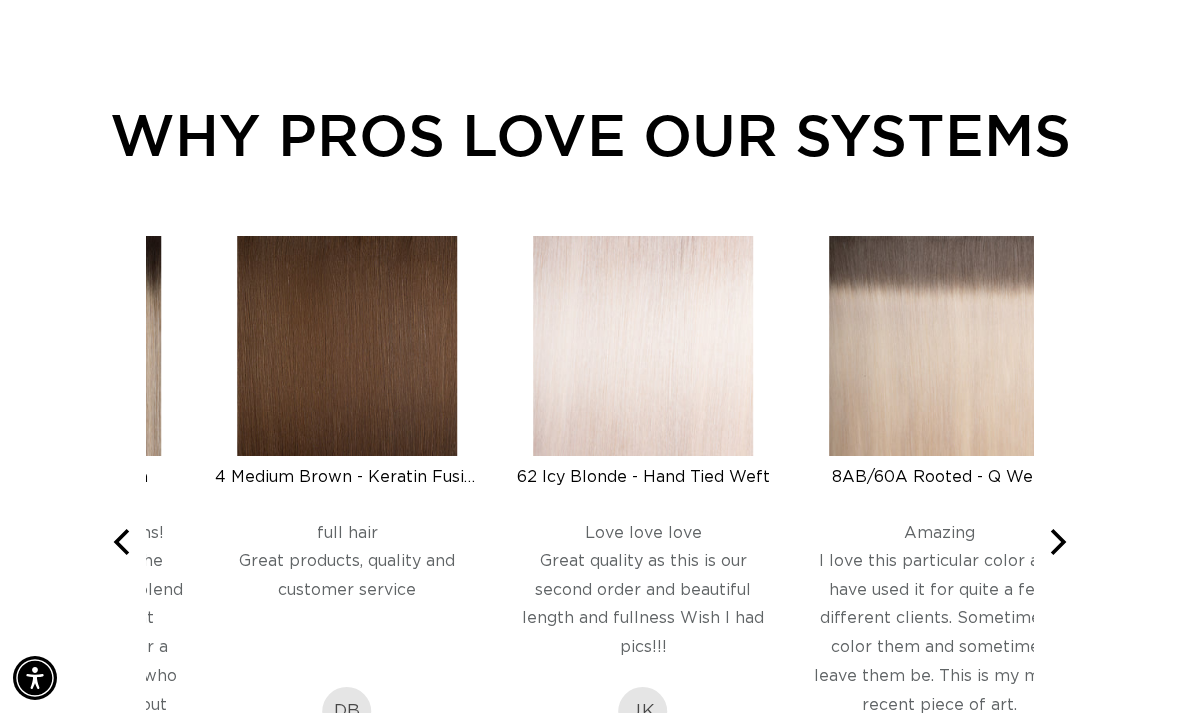 scroll, scrollTop: 0, scrollLeft: 1038, axis: horizontal 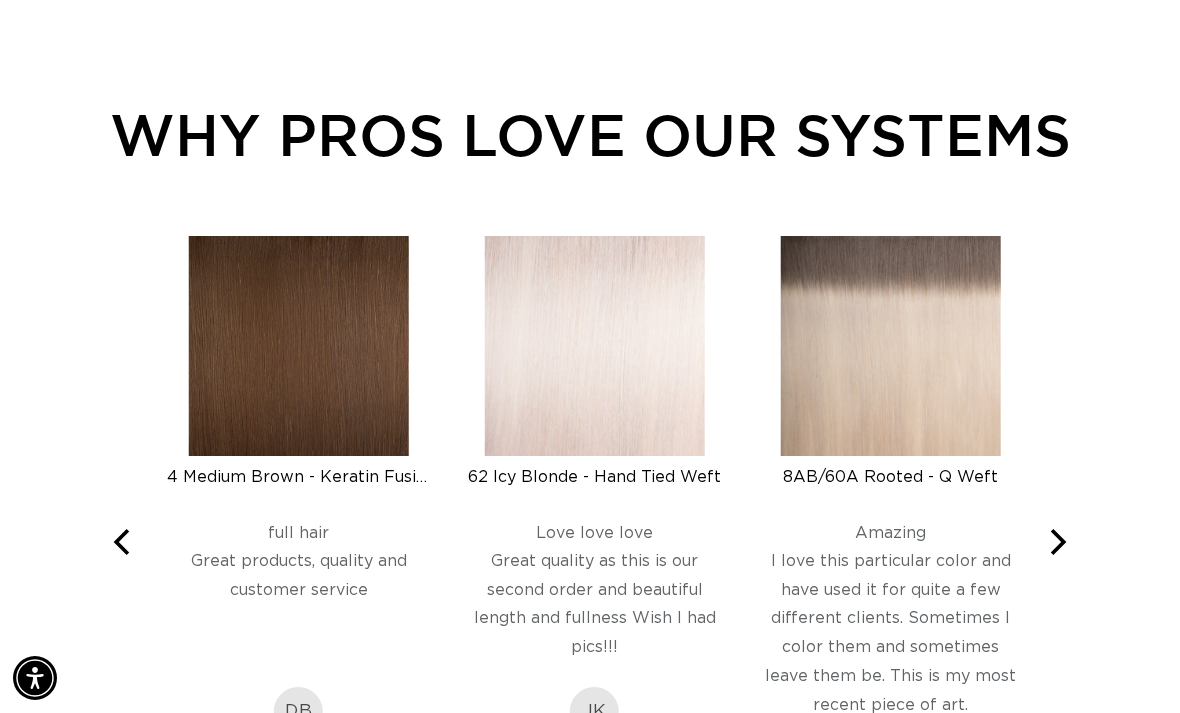 click 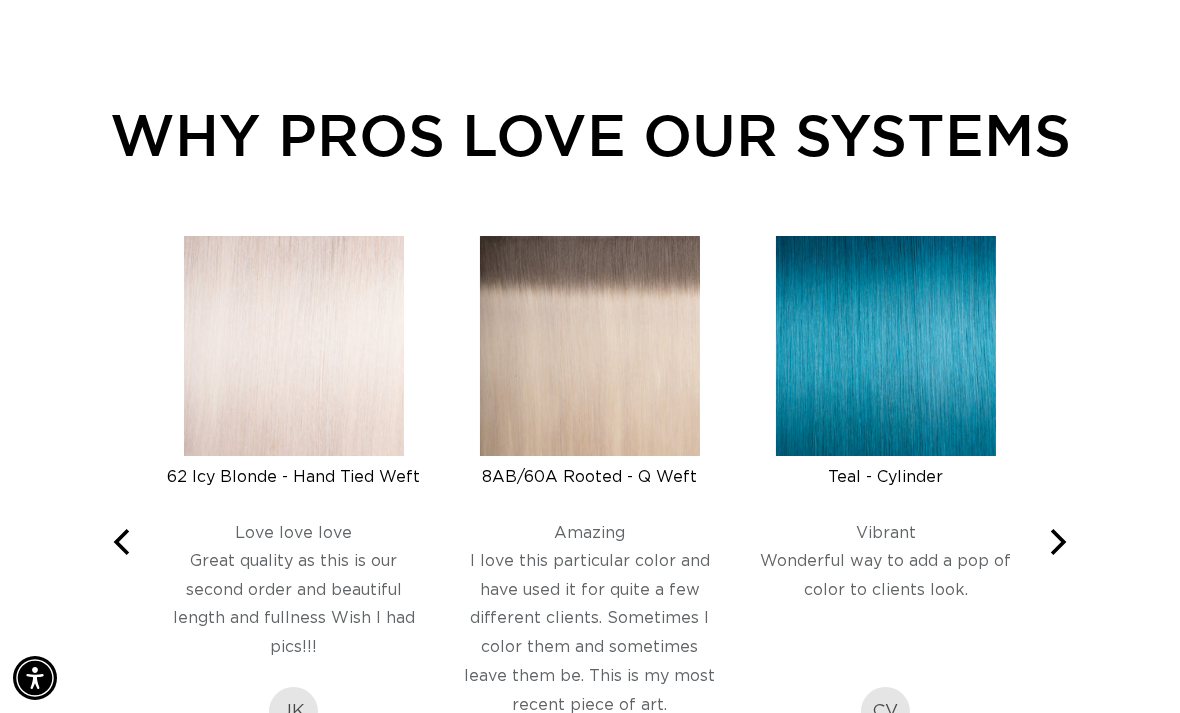 scroll, scrollTop: 0, scrollLeft: 2076, axis: horizontal 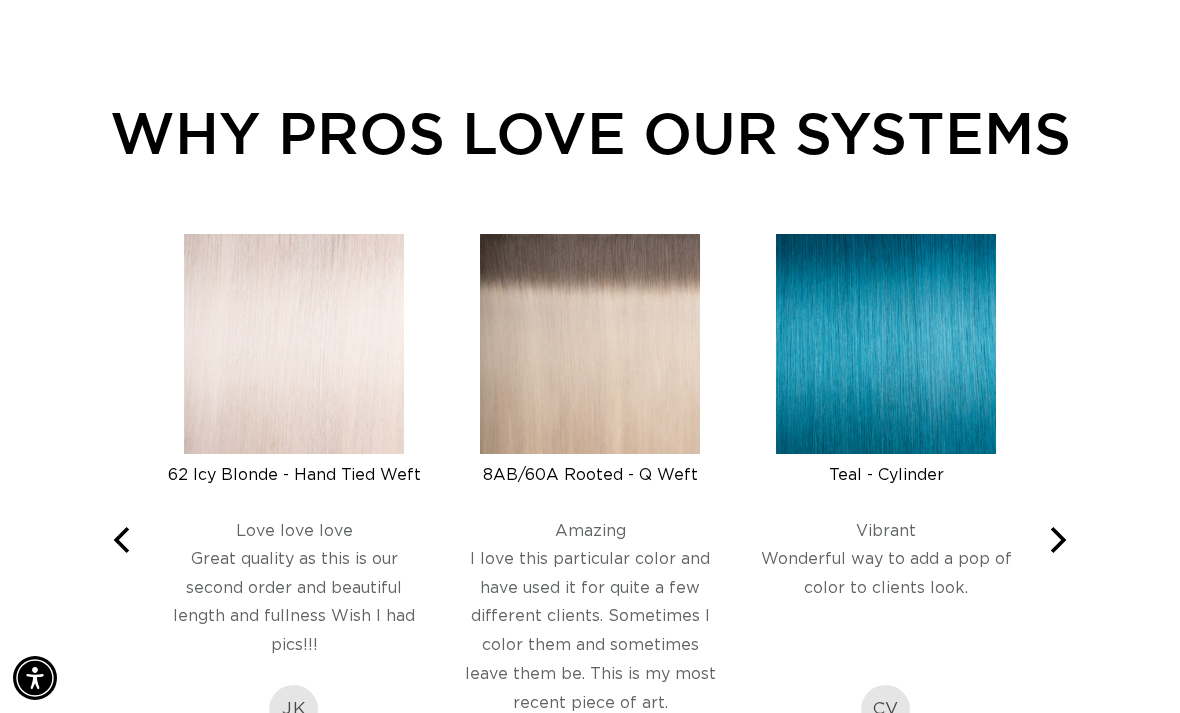 click on "WHY PROS LOVE OUR SYSTEMS
Rated 5.0 out of 5
1270
Reviews
8/24 Duo Tone - Tape In
Rated 5 out of 5
Beautiful transformation!
Able to add fullness and legnth.
GK
Gina K.
about 6 hours ago
1B/4 Duo Tone - Q Weft
Rated 5 out of 5
Love these
Perfect
RG
Rachelle G.
5 days ago
Echo Root Tap - Tape In
Rated 5 out of 5
Love the new color options!
These were great!  Love the rooted dark color with the blend of blonde/brown for that dimensional look!  Great for a balayage look or someone who wants to add blonde without that chemical process!!!
JT
Jenn T.
5 days ago
4 Medium Brown - Keratin Fusion
Rated 5 out of 5
full hair
Great products, quality and customer service
DB" at bounding box center (590, 467) 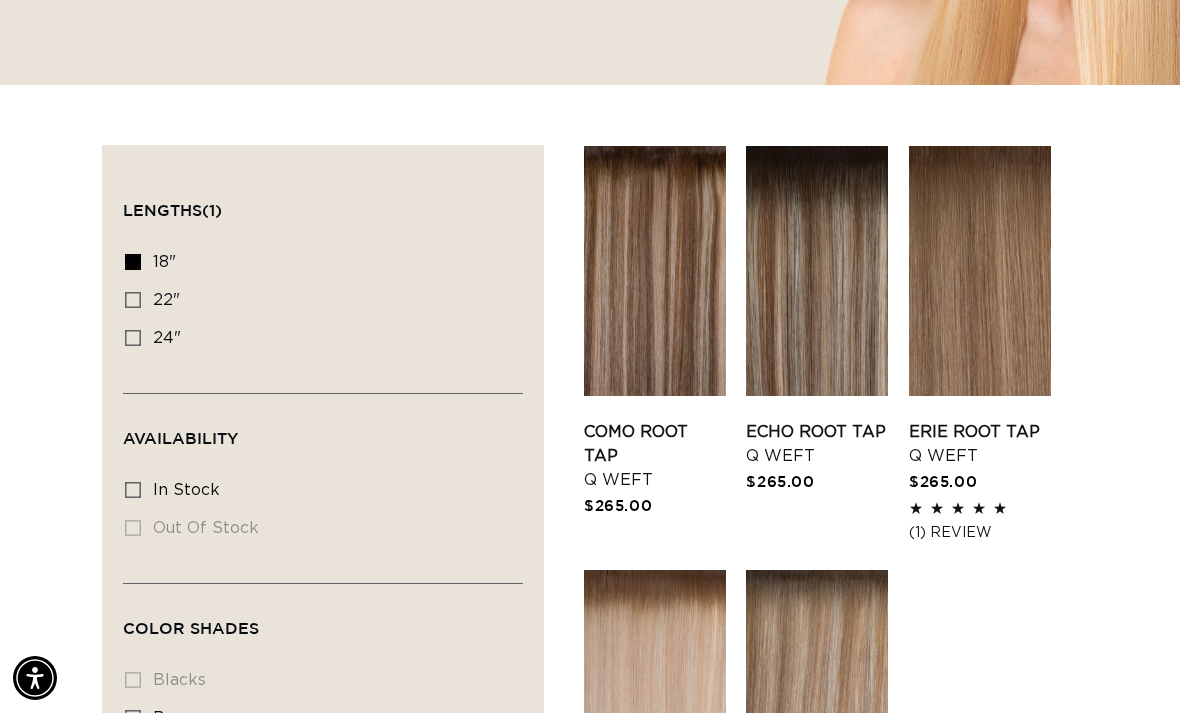 scroll, scrollTop: 382, scrollLeft: 0, axis: vertical 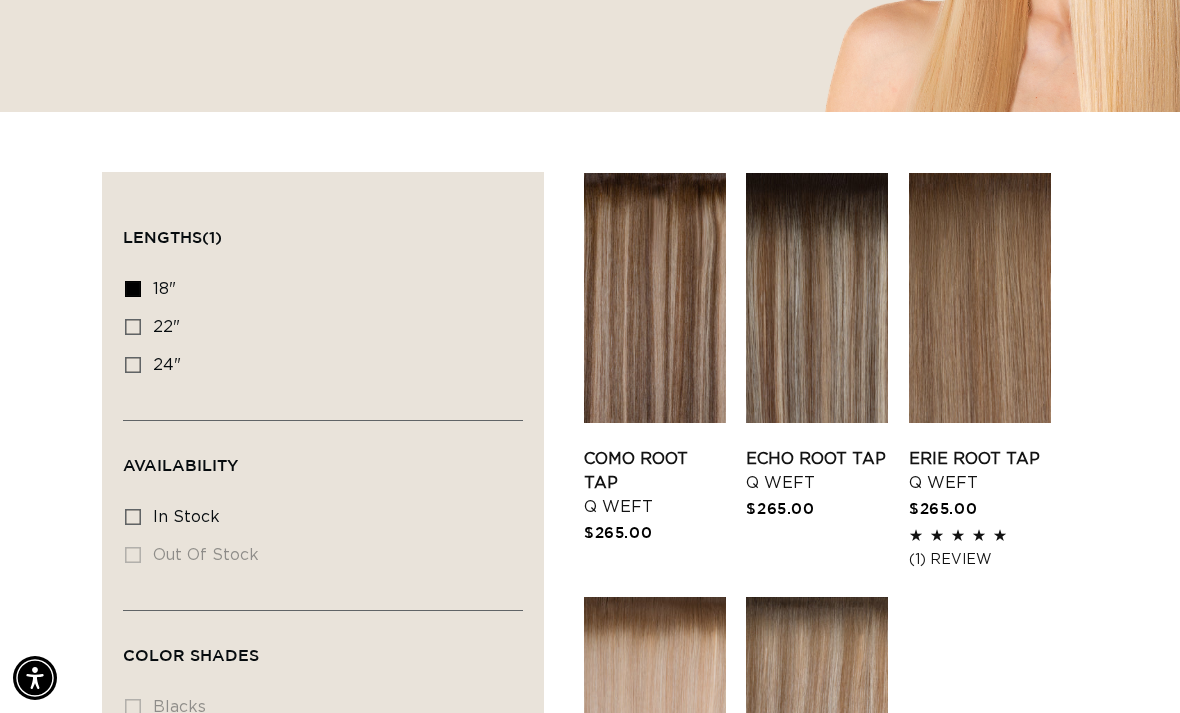 click 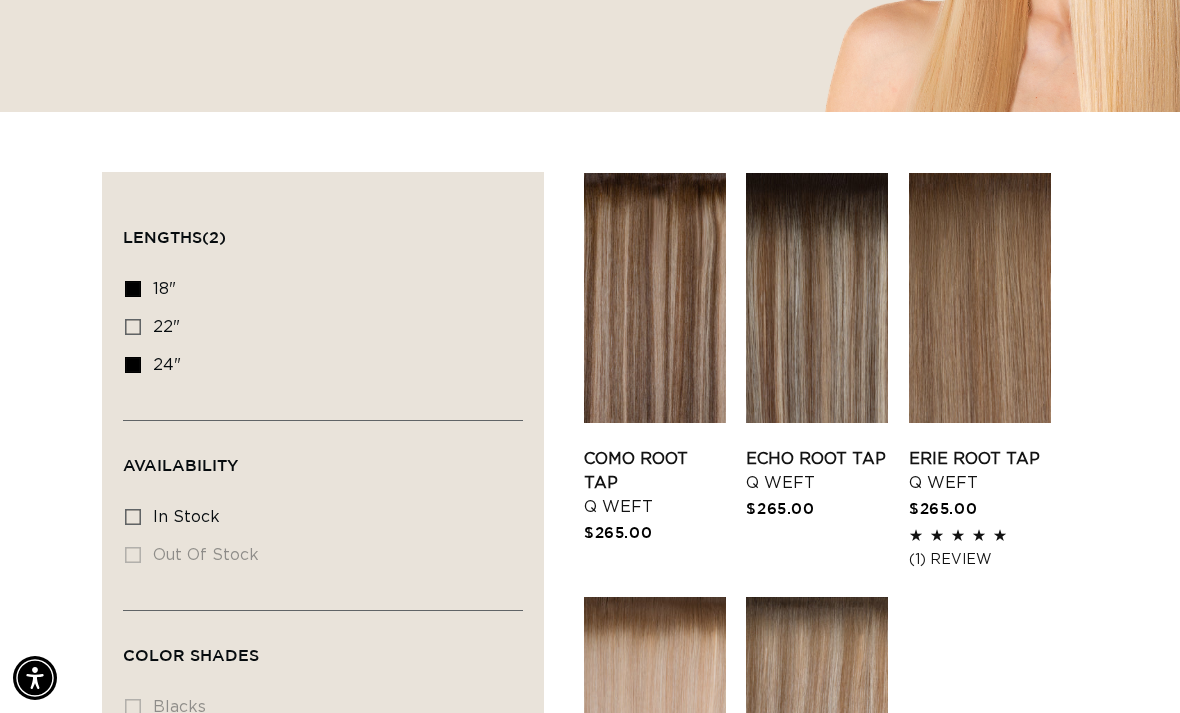 click on "In stock
In stock (5 products)" at bounding box center (317, 518) 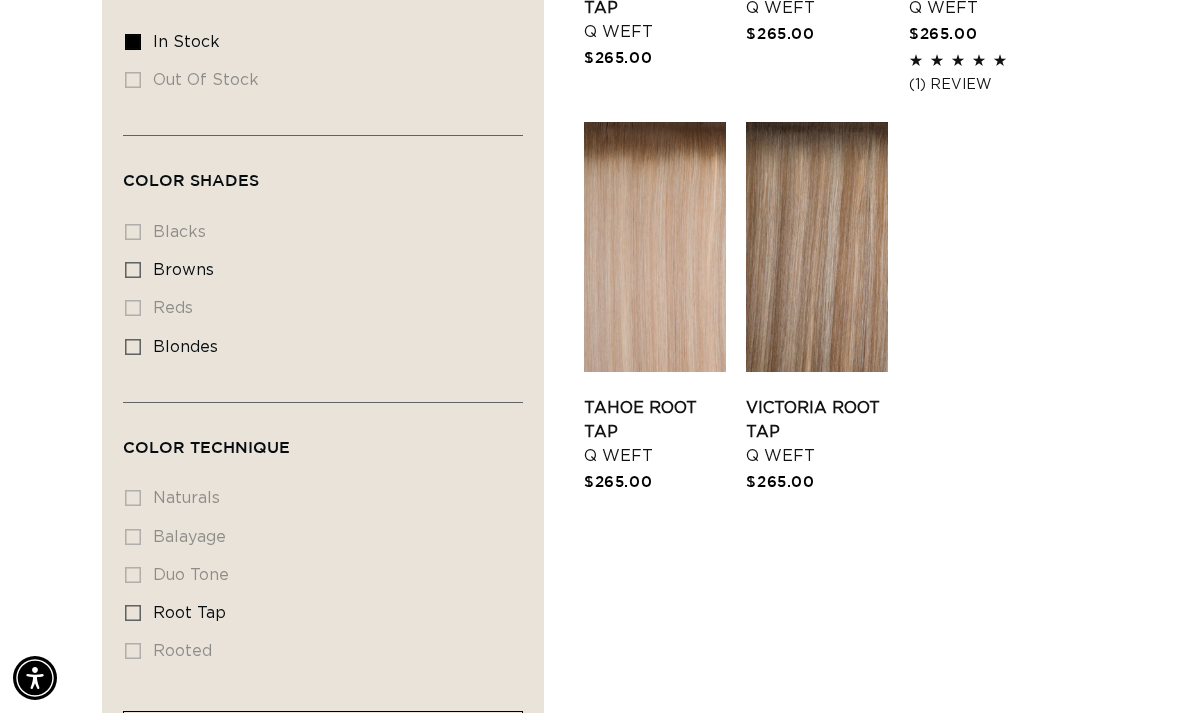 click on "duo tone
duo tone (0 products)" at bounding box center (317, 576) 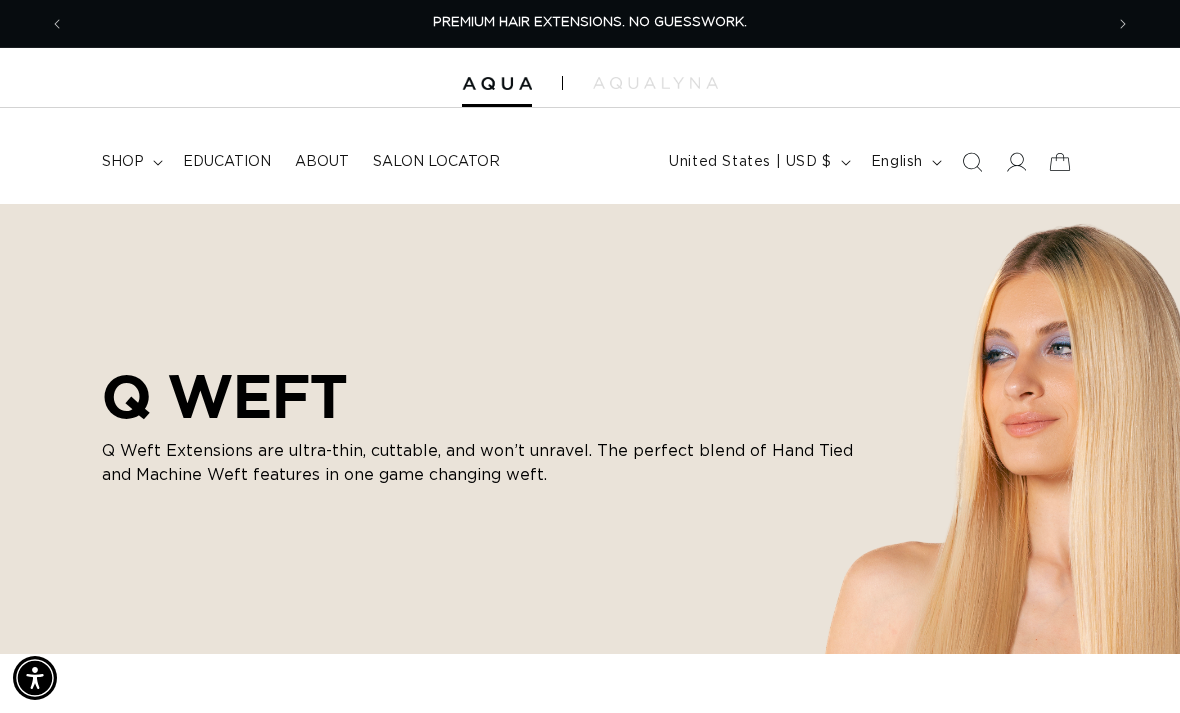 click at bounding box center [972, 162] 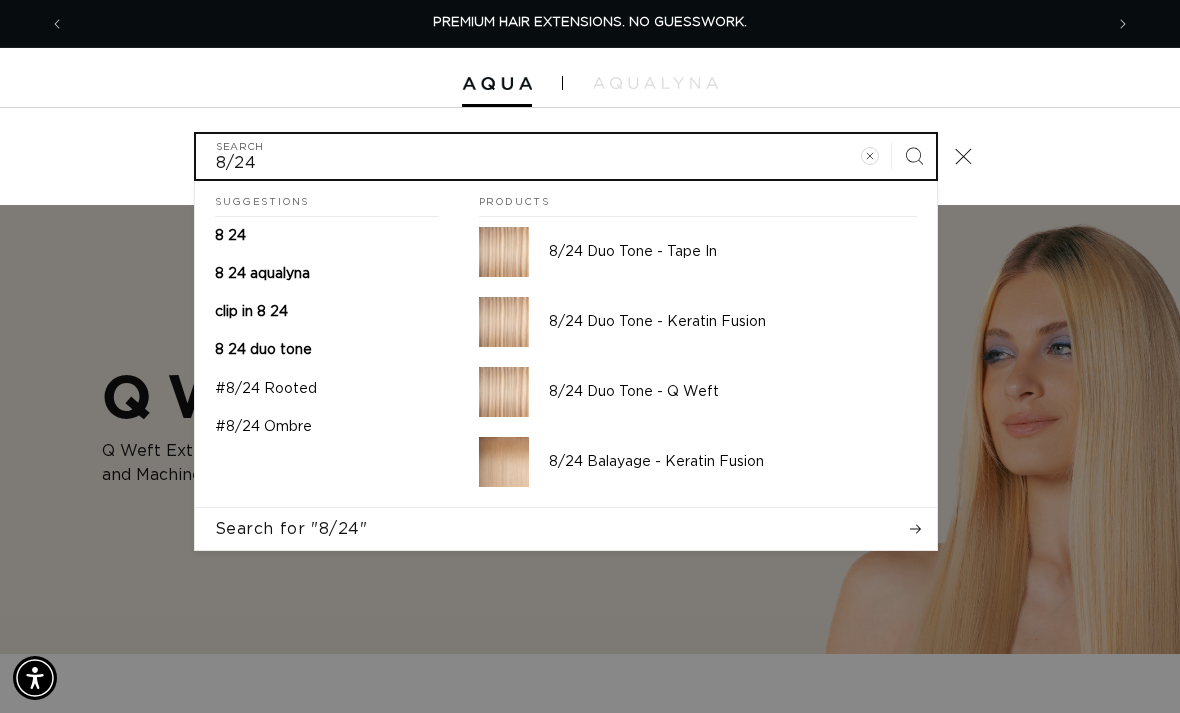 type on "8/24" 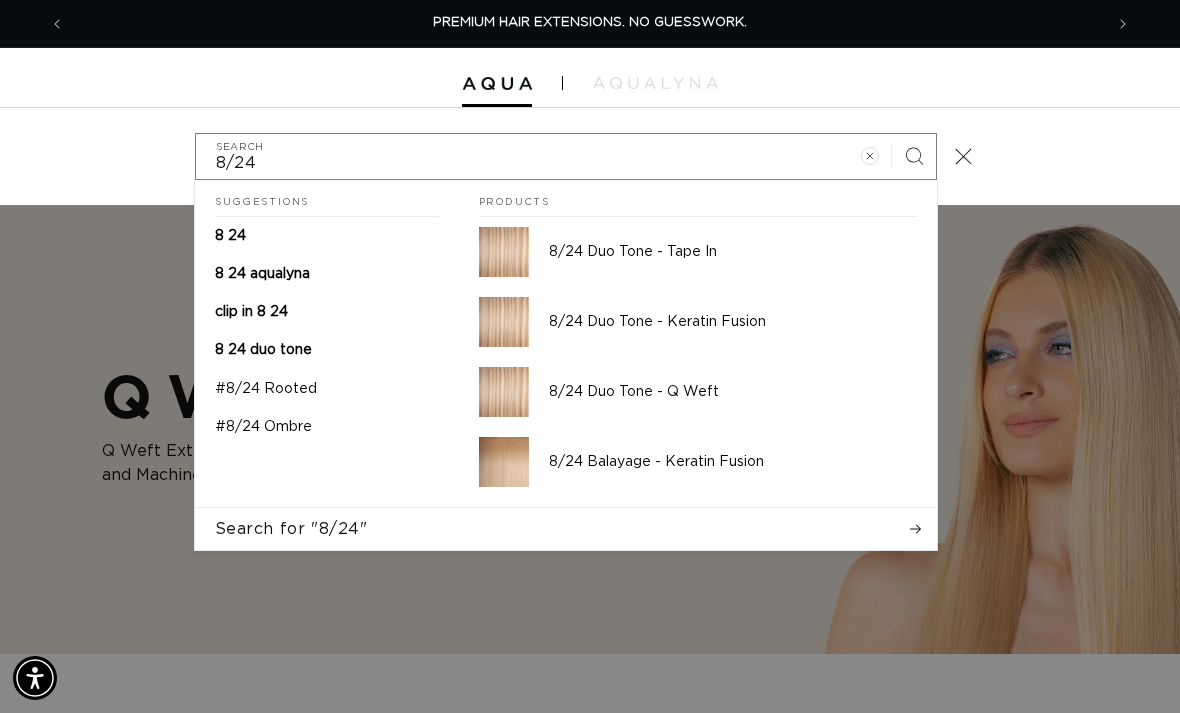 click on "8/24 Duo Tone - Q Weft" at bounding box center (733, 392) 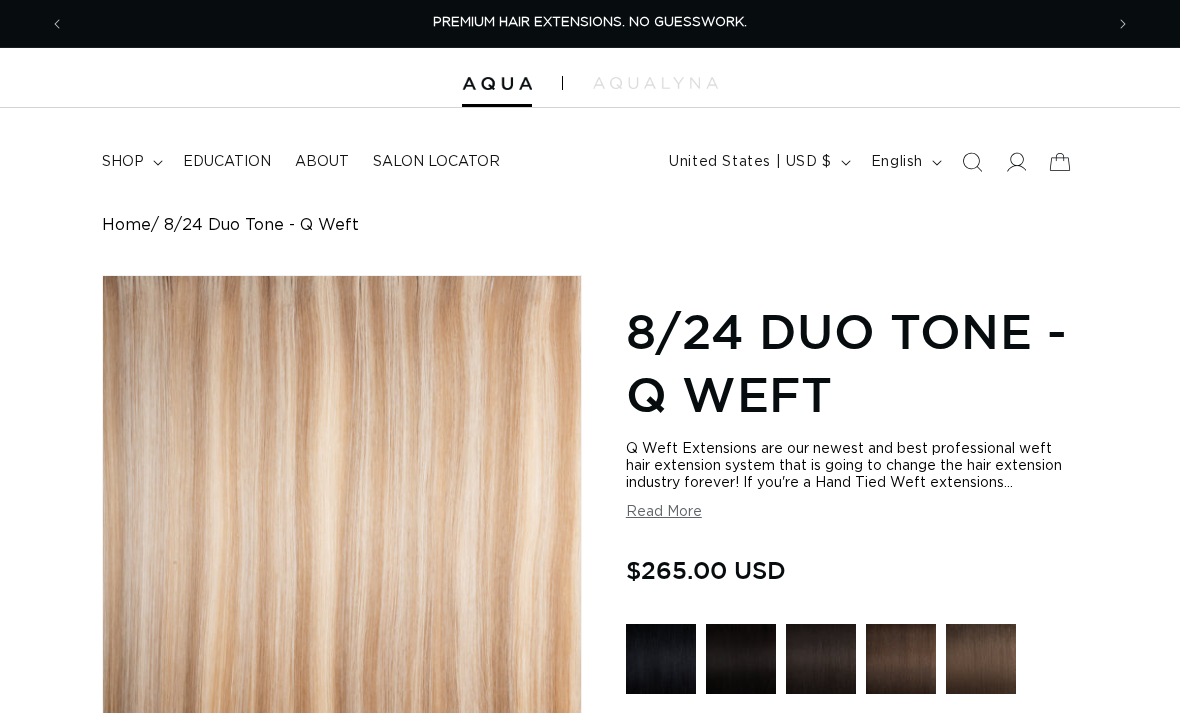 scroll, scrollTop: 0, scrollLeft: 0, axis: both 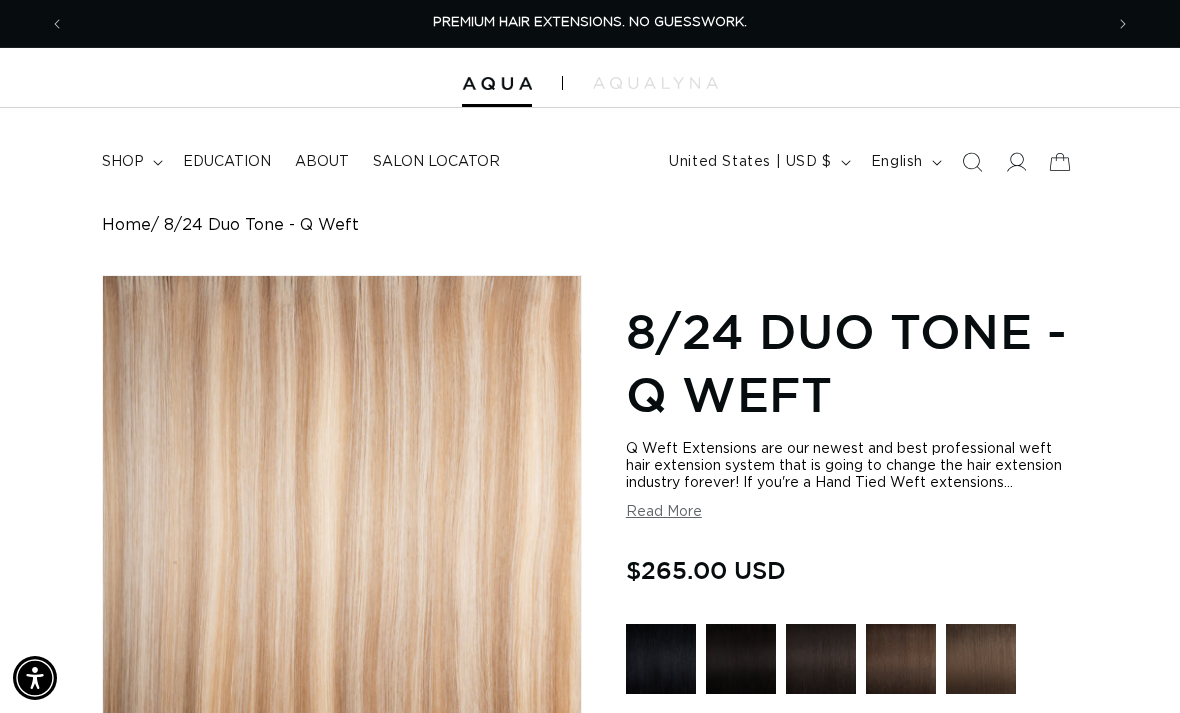 click at bounding box center [972, 162] 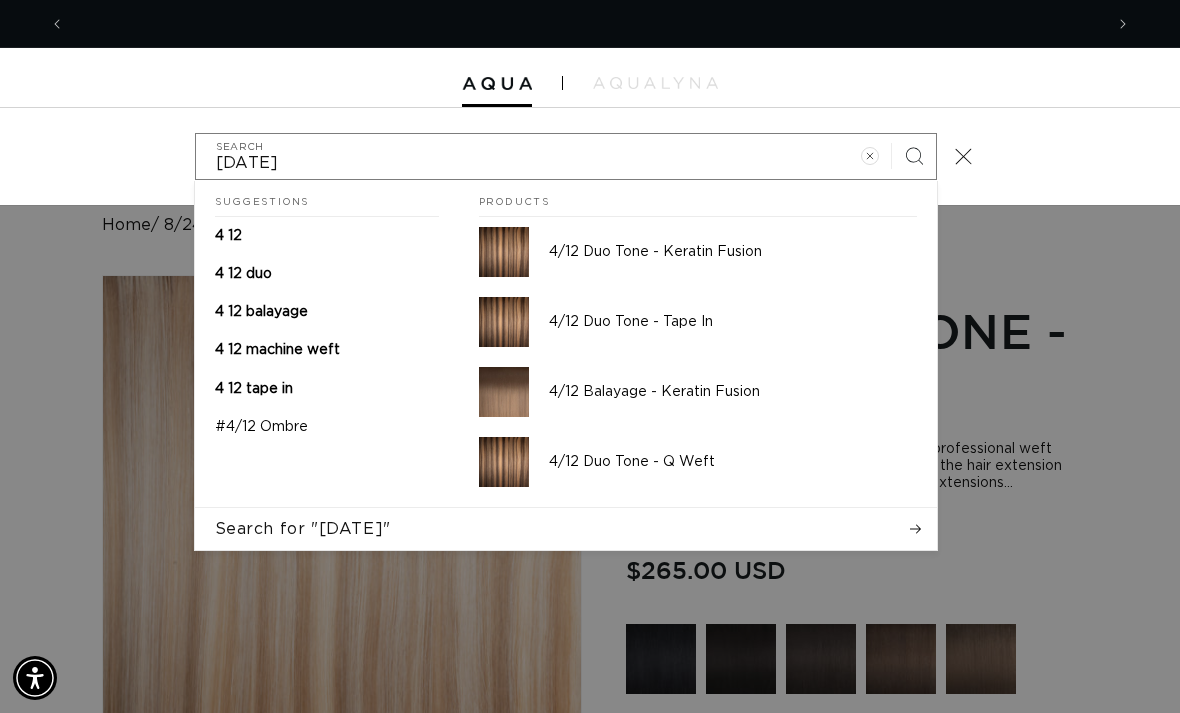 scroll, scrollTop: 0, scrollLeft: 2076, axis: horizontal 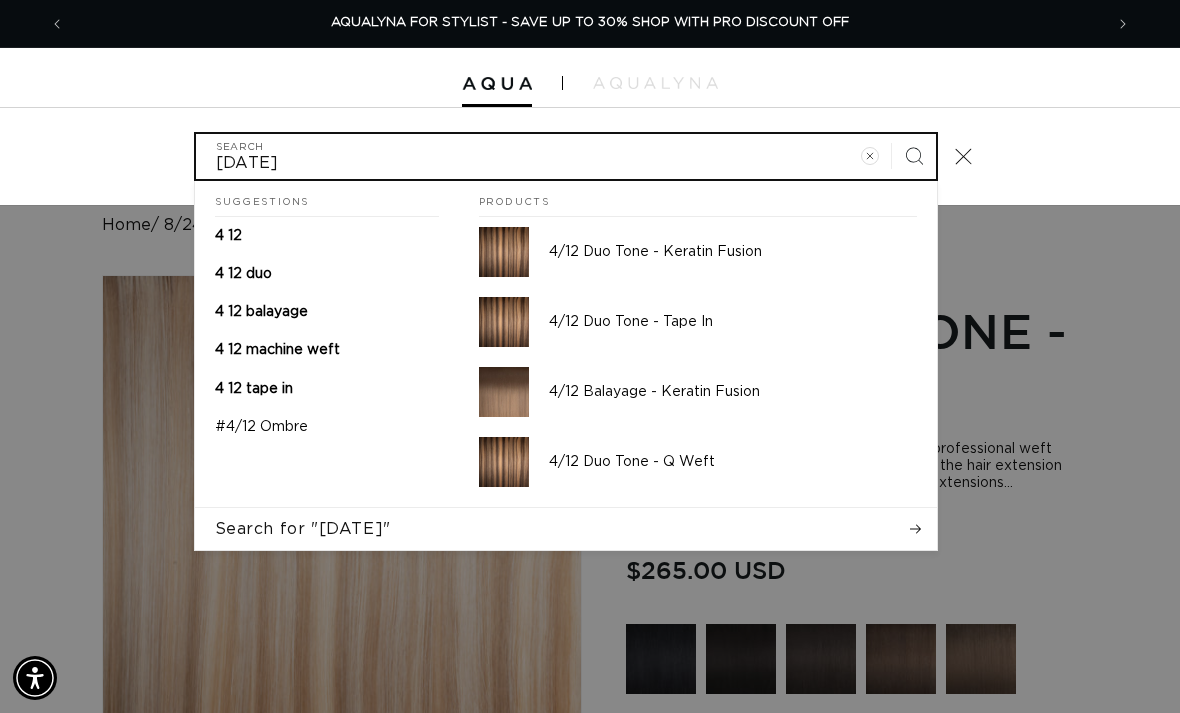 type on "4/12" 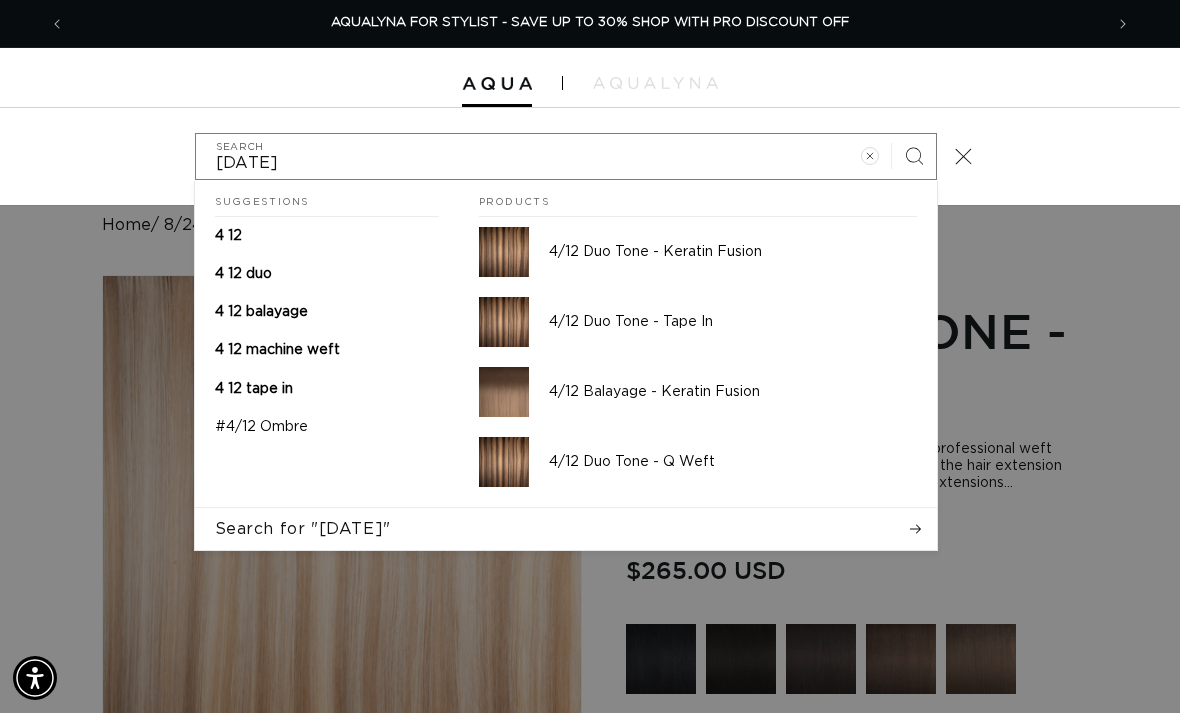 click on "4/12 Duo Tone - Q Weft" at bounding box center [733, 462] 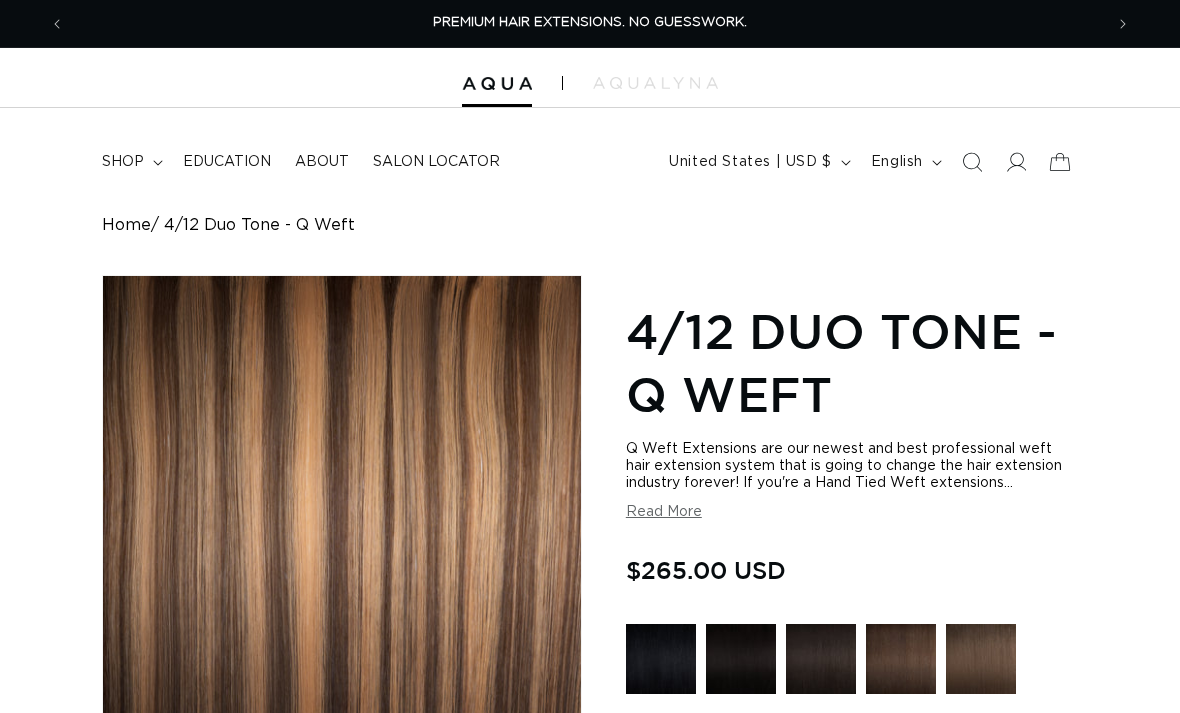 scroll, scrollTop: 0, scrollLeft: 0, axis: both 